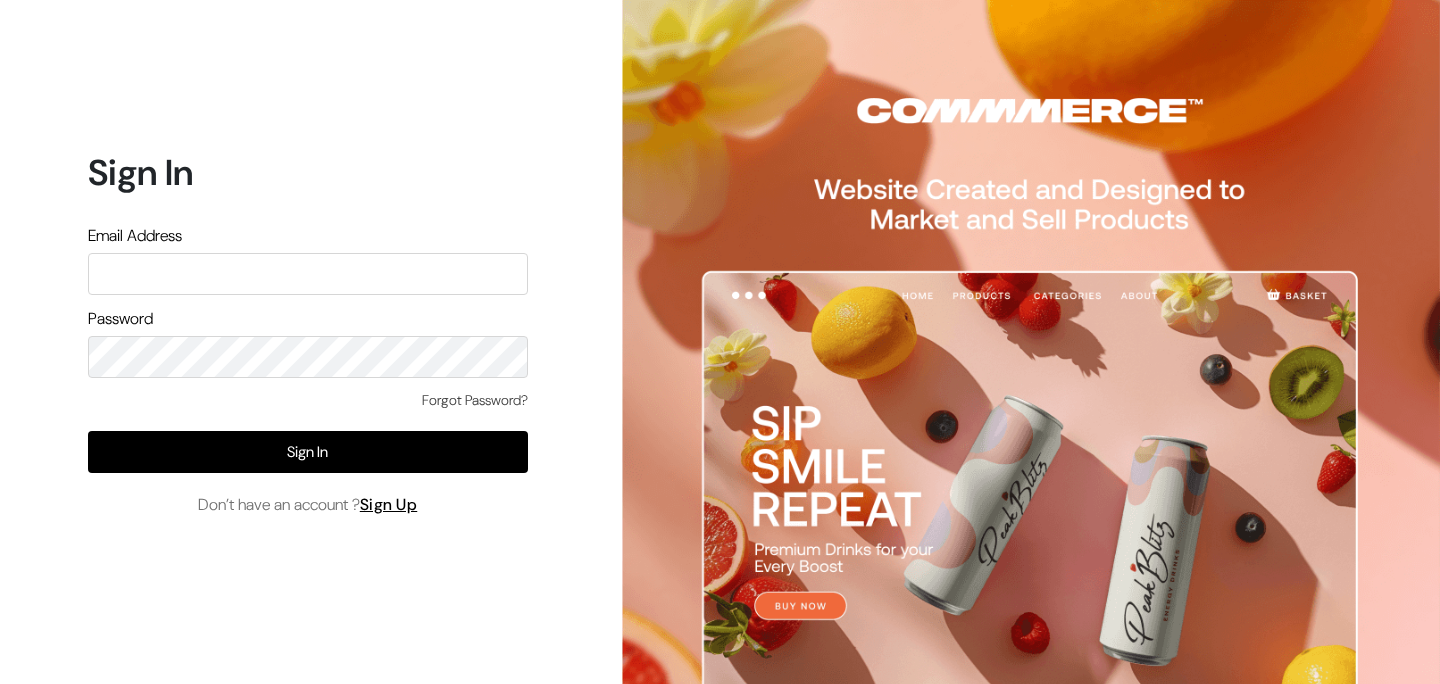 scroll, scrollTop: 0, scrollLeft: 0, axis: both 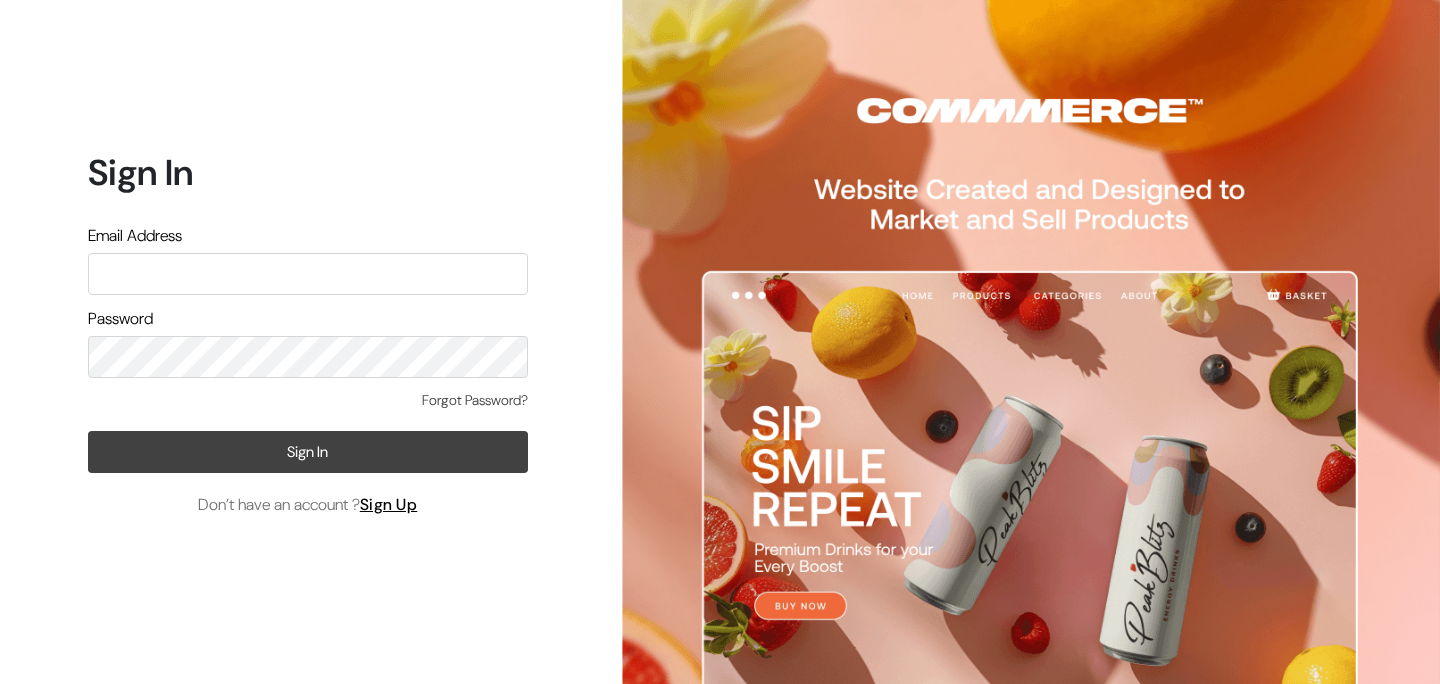 type on "[USERNAME]@example.com" 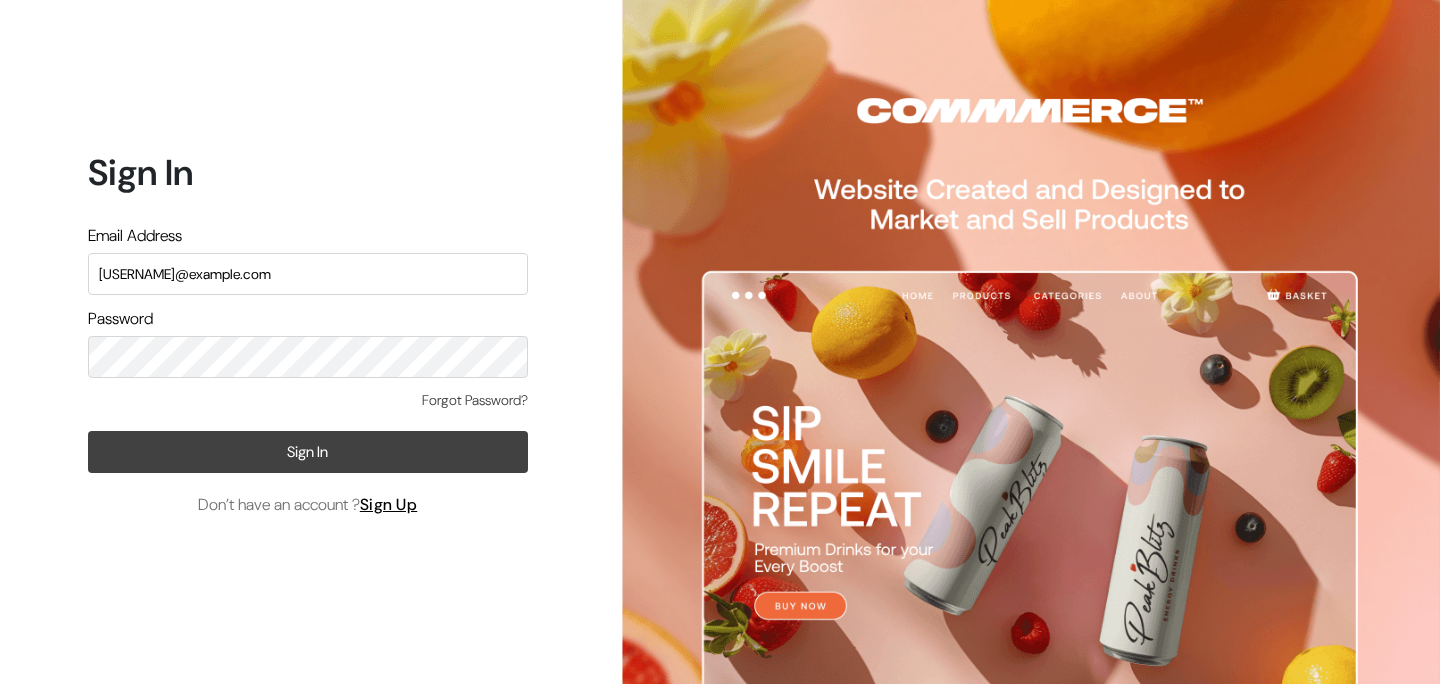 click on "Sign In" at bounding box center (308, 452) 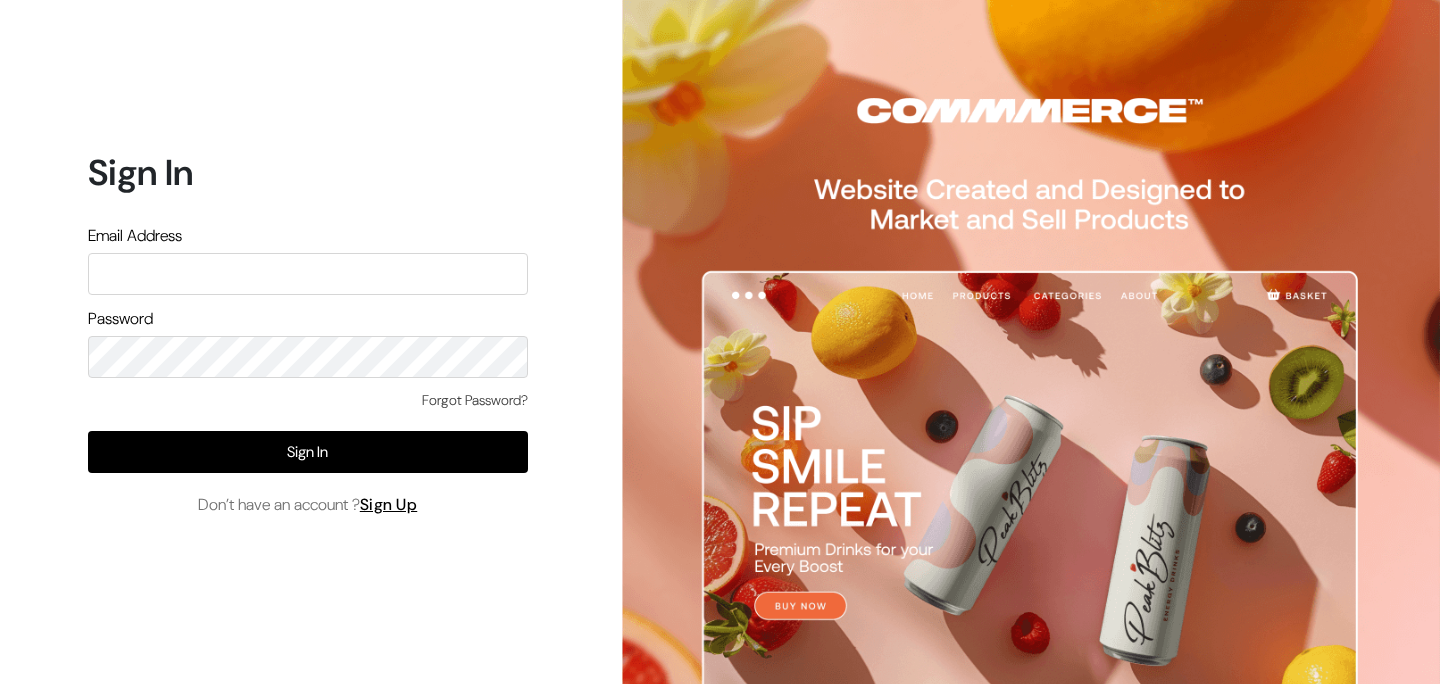 scroll, scrollTop: 0, scrollLeft: 0, axis: both 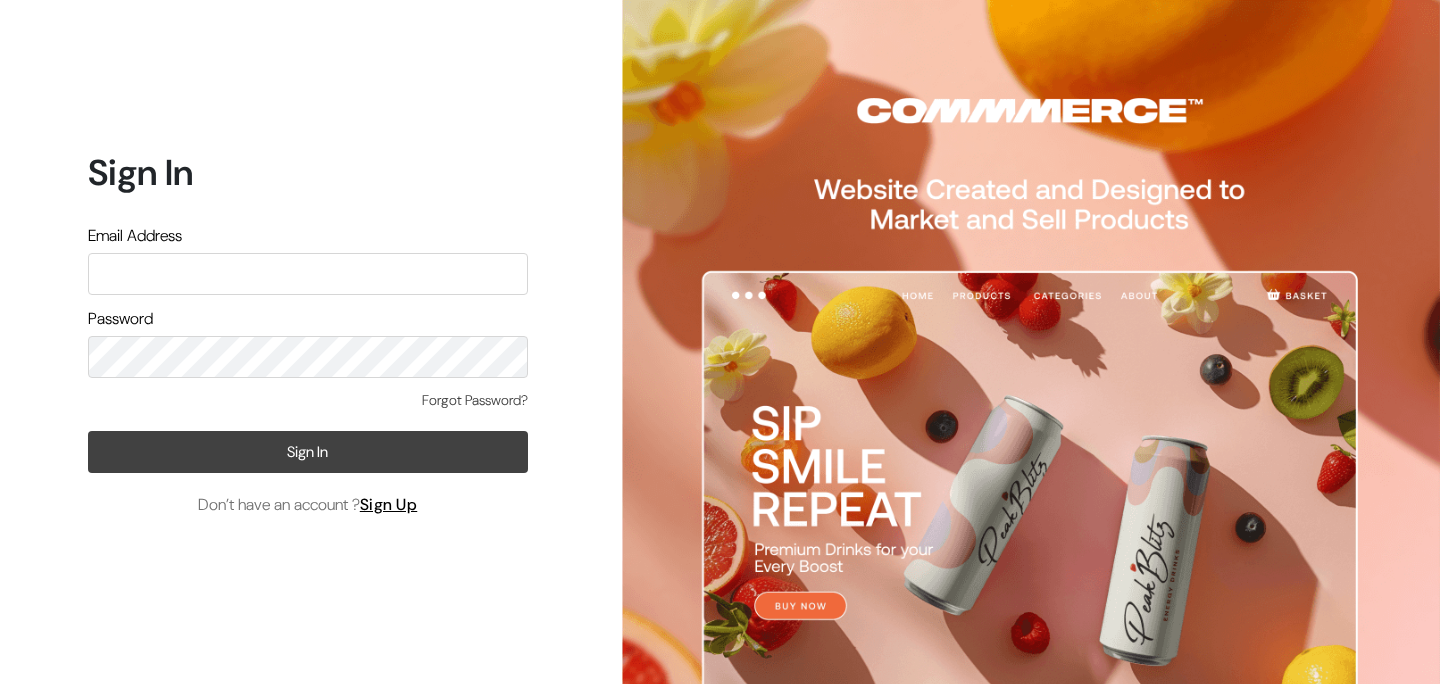 type on "[USERNAME]@example.com" 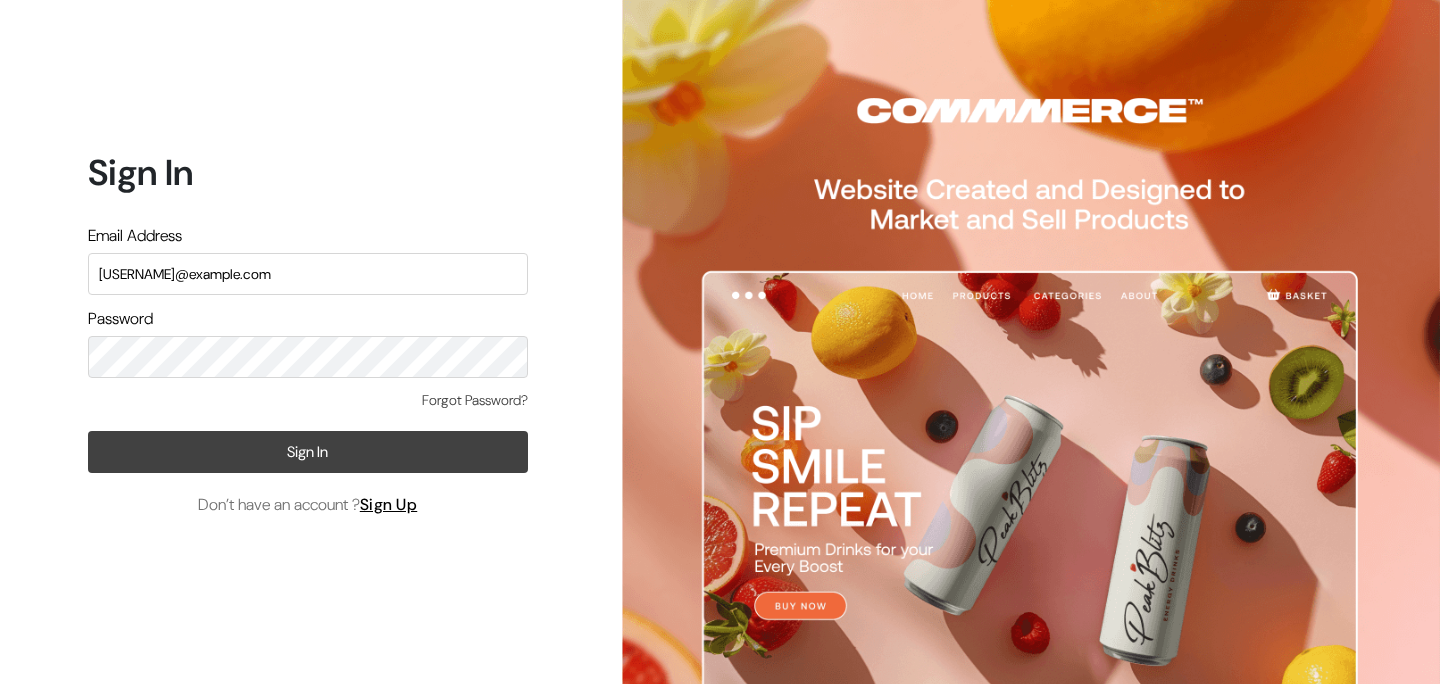 click on "Sign In" at bounding box center (308, 452) 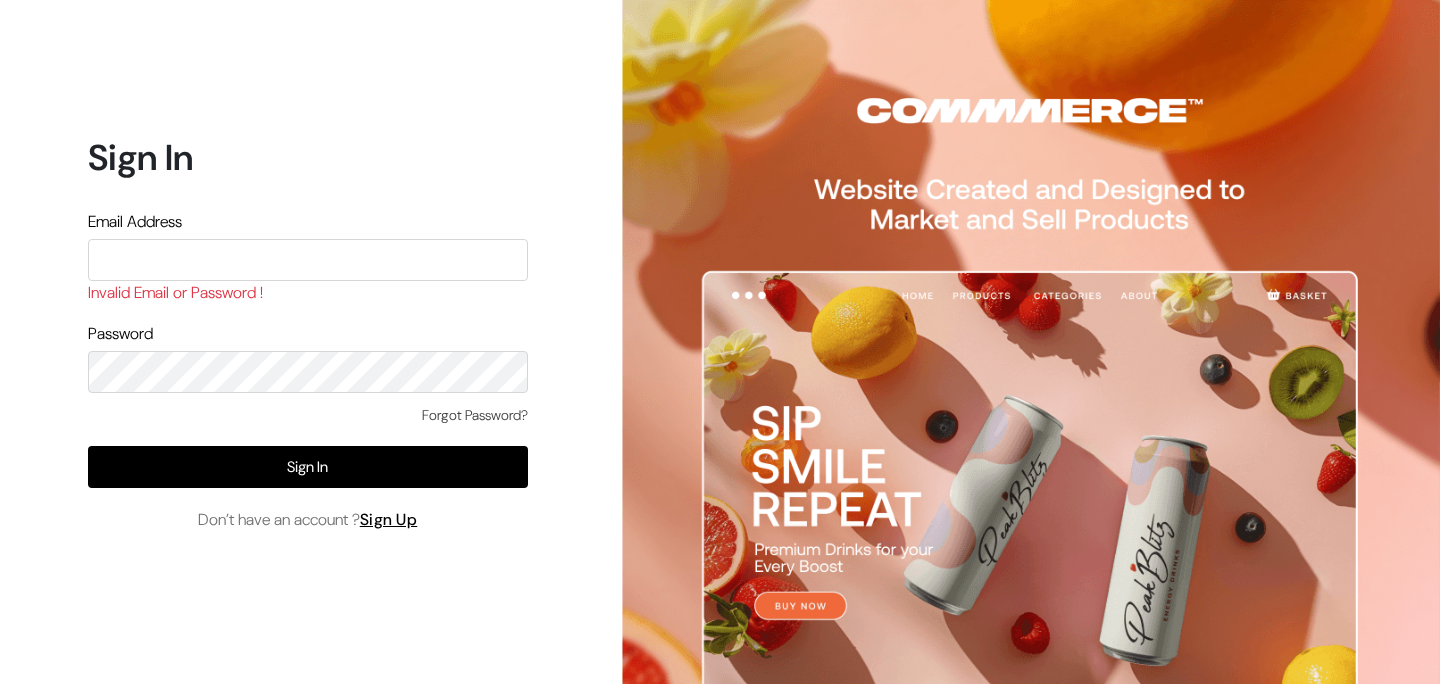 scroll, scrollTop: 0, scrollLeft: 0, axis: both 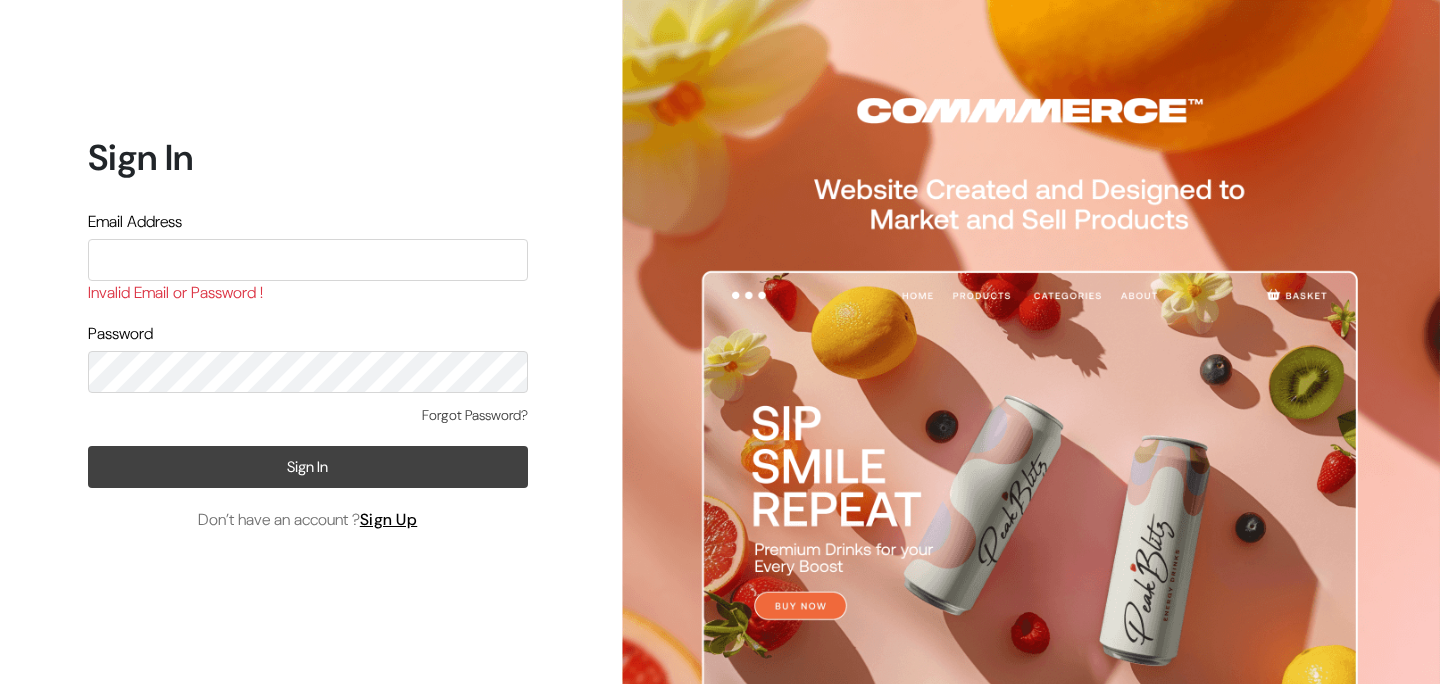 type on "[USERNAME]@example.com" 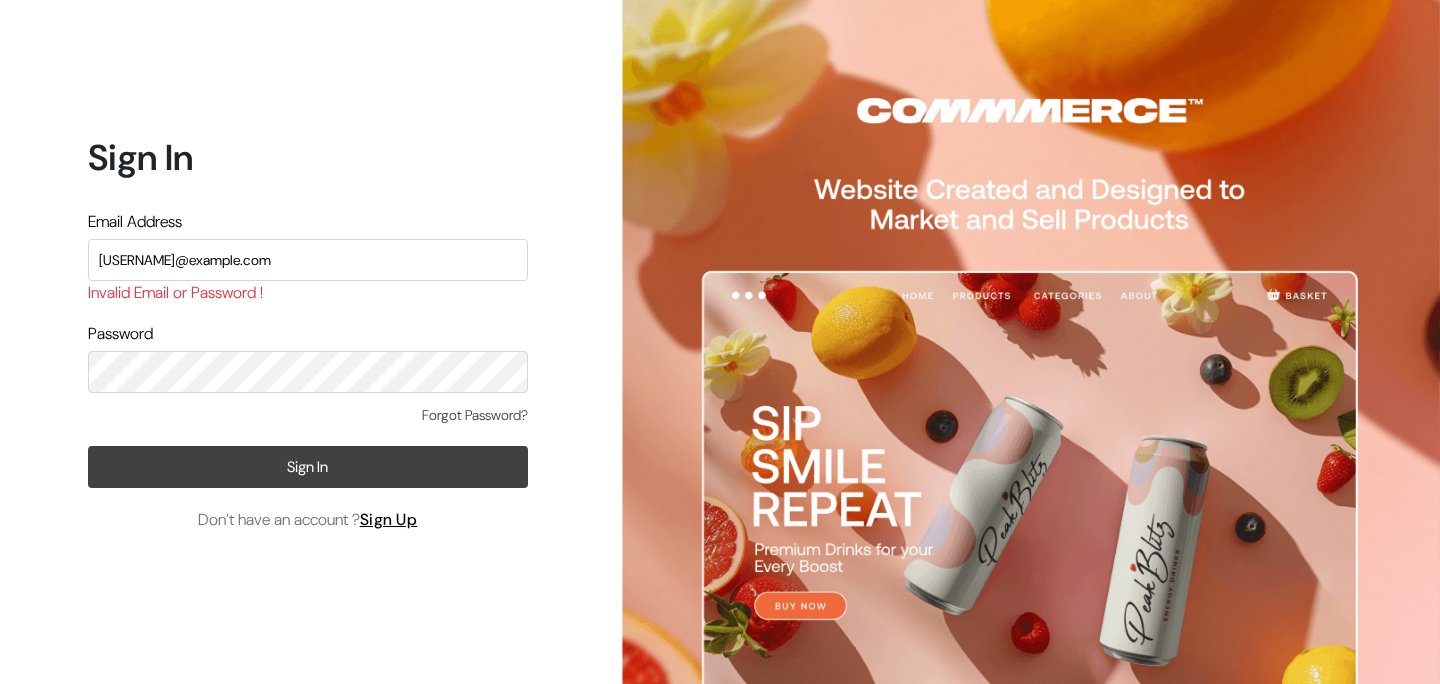click on "Sign In" at bounding box center (308, 467) 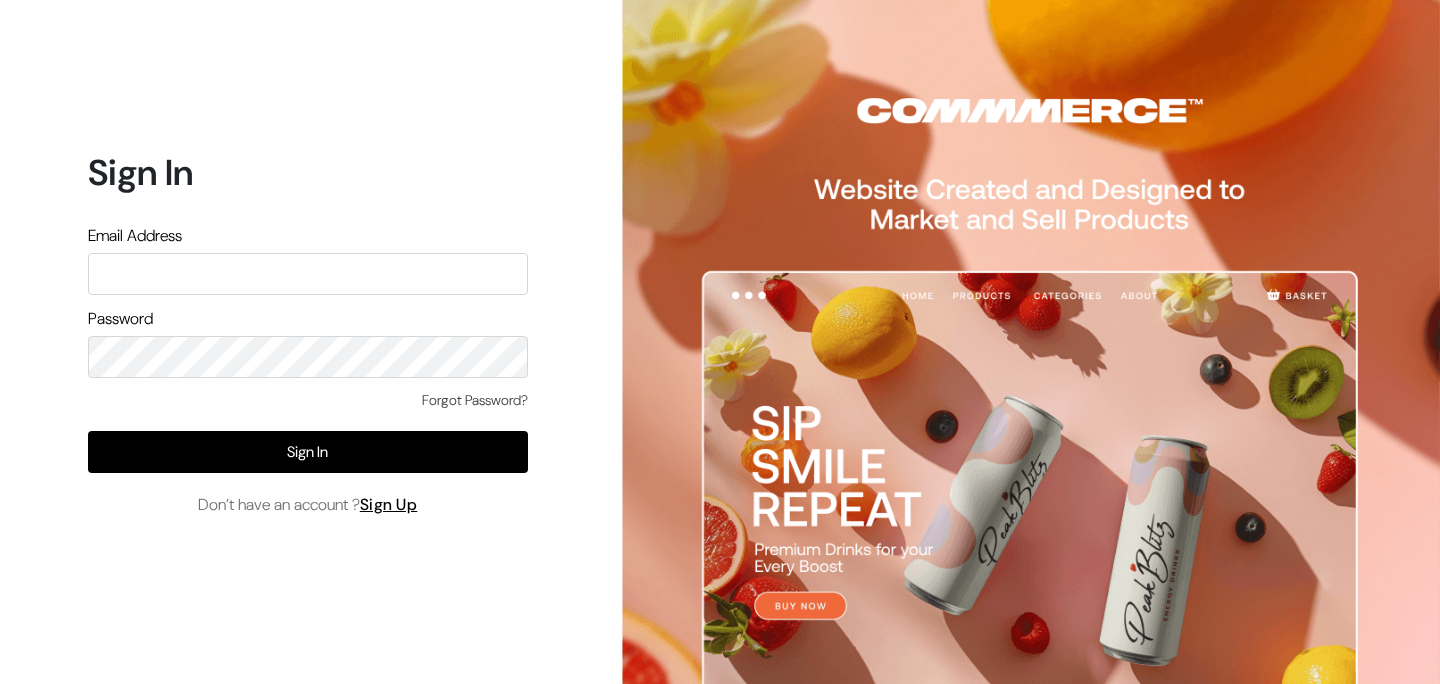 scroll, scrollTop: 0, scrollLeft: 0, axis: both 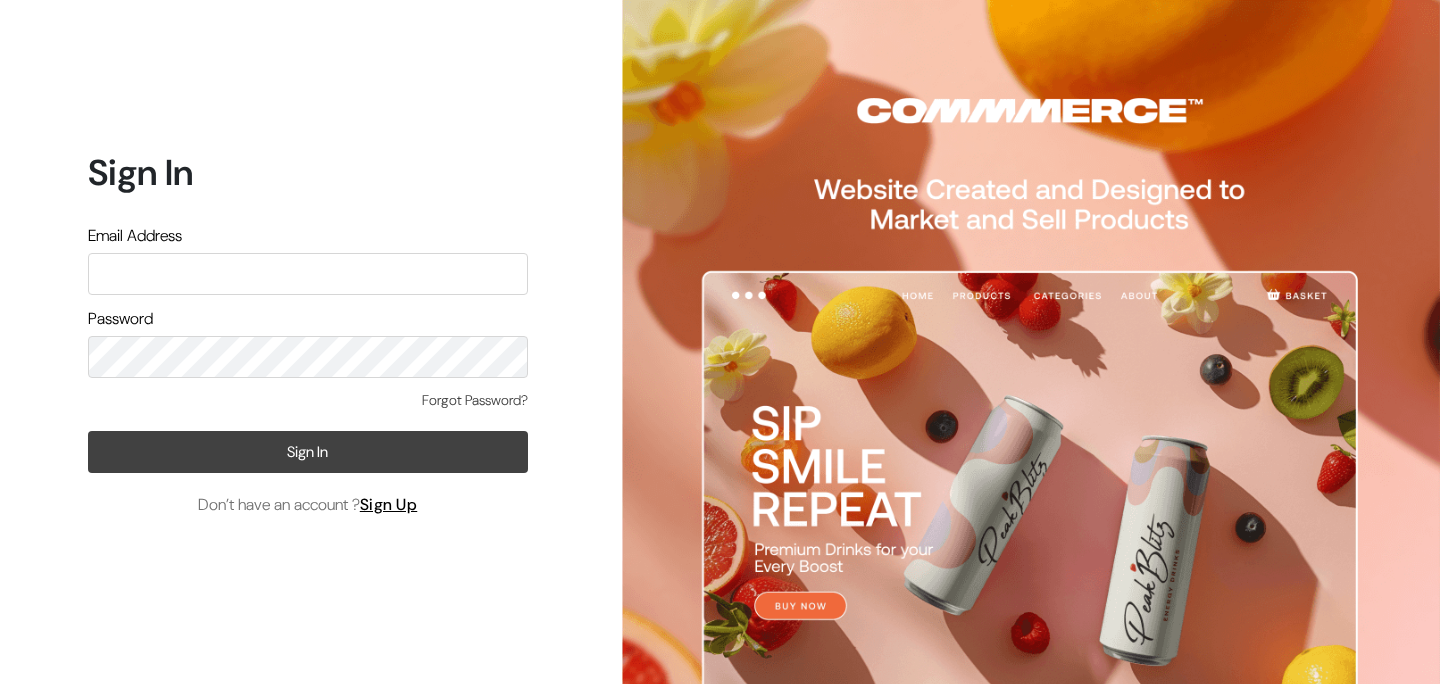 type on "[USERNAME]@example.com" 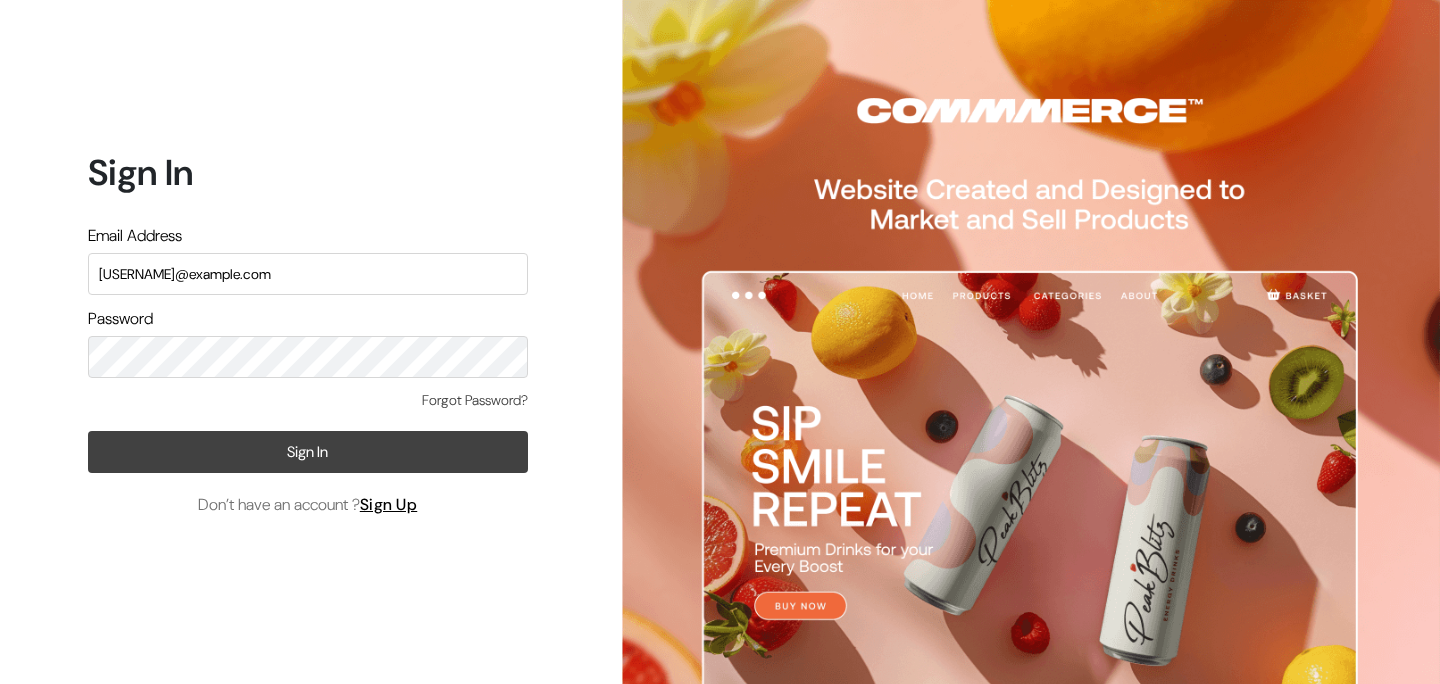 click on "Sign In" at bounding box center [308, 452] 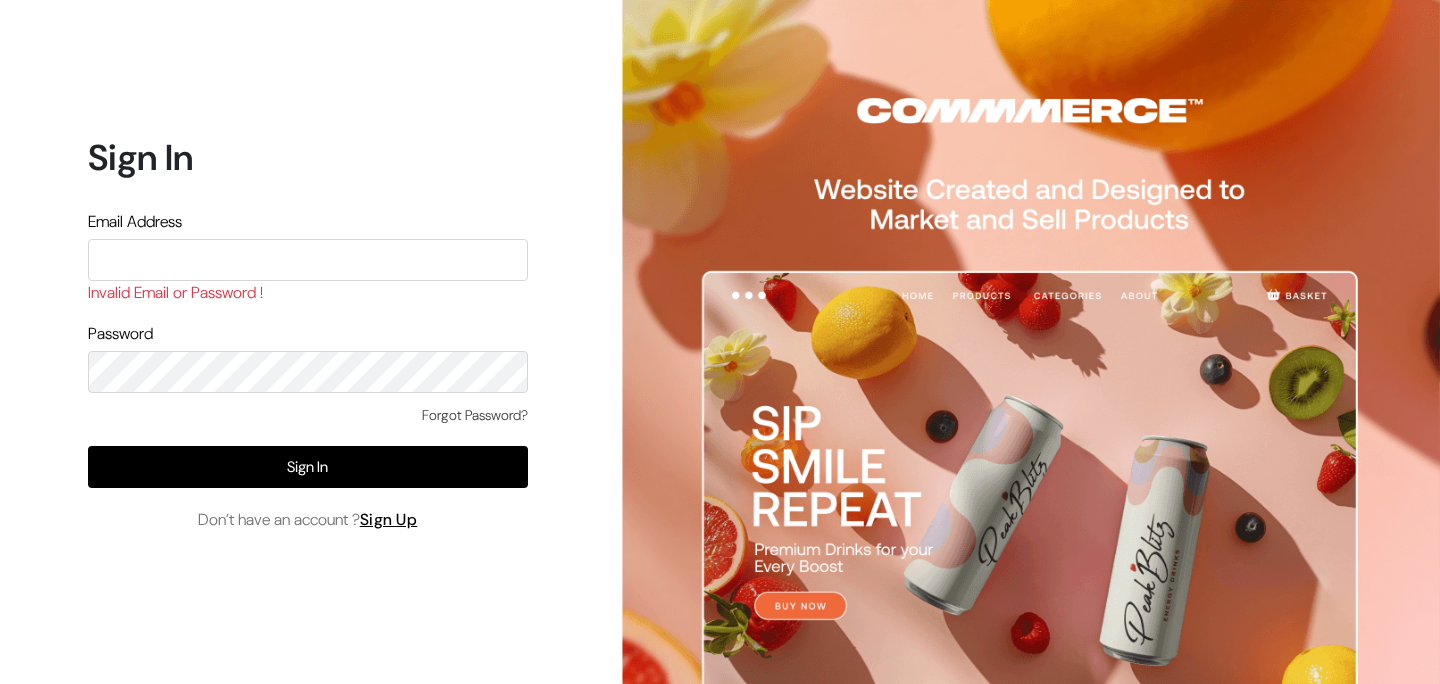 scroll, scrollTop: 0, scrollLeft: 0, axis: both 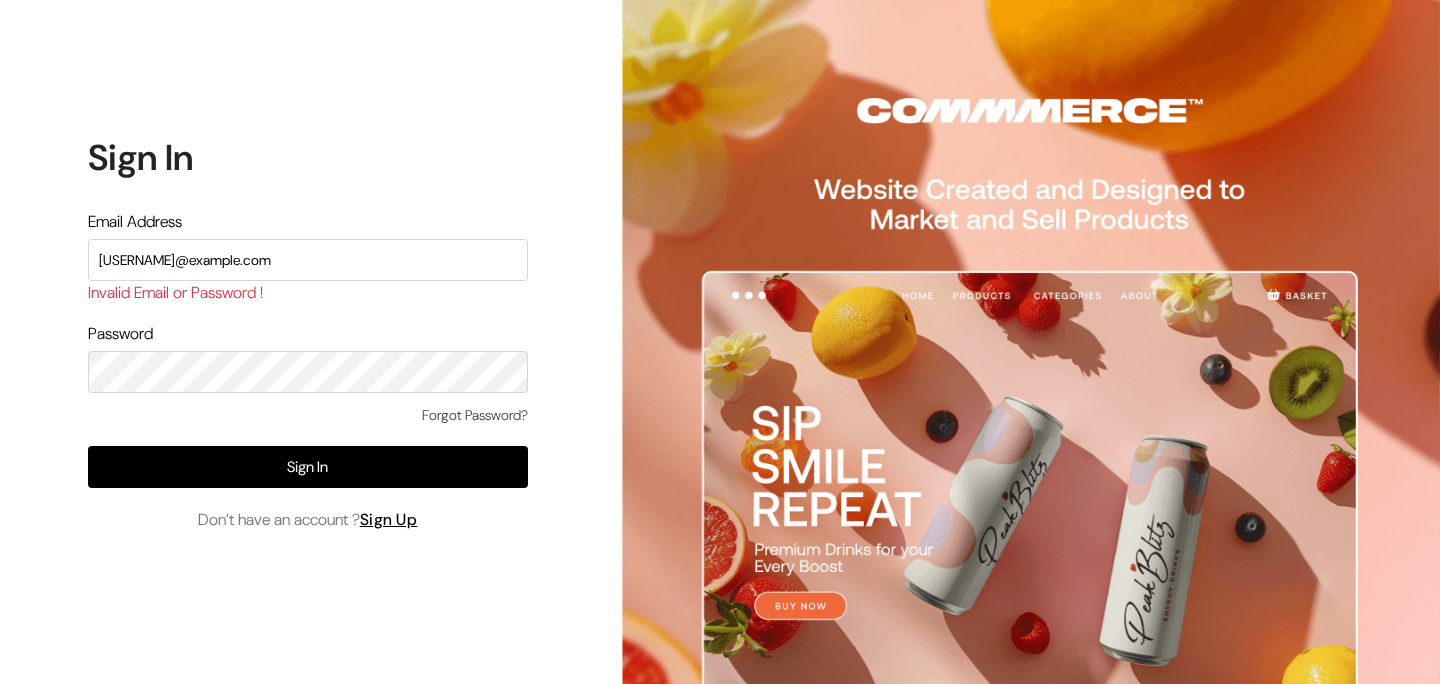 click on "[USERNAME]@example.com" at bounding box center (308, 260) 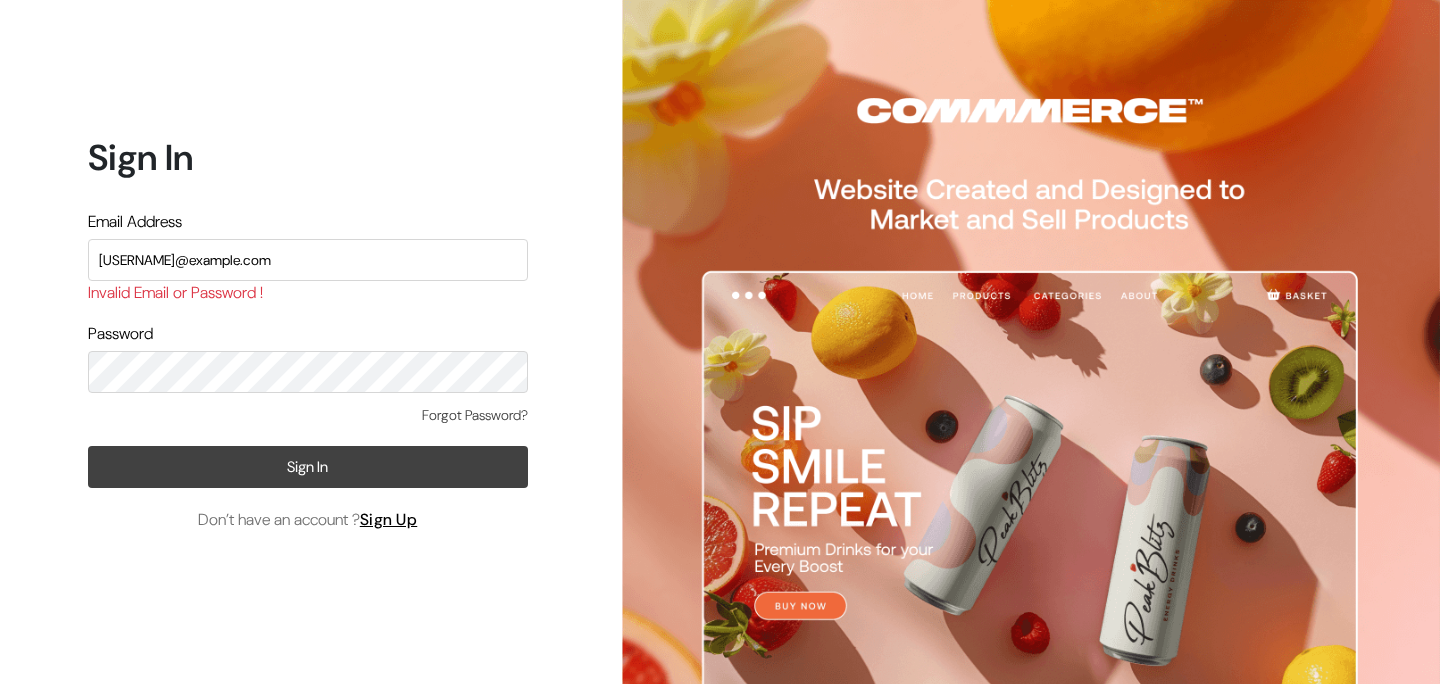 click on "Sign In" at bounding box center (308, 467) 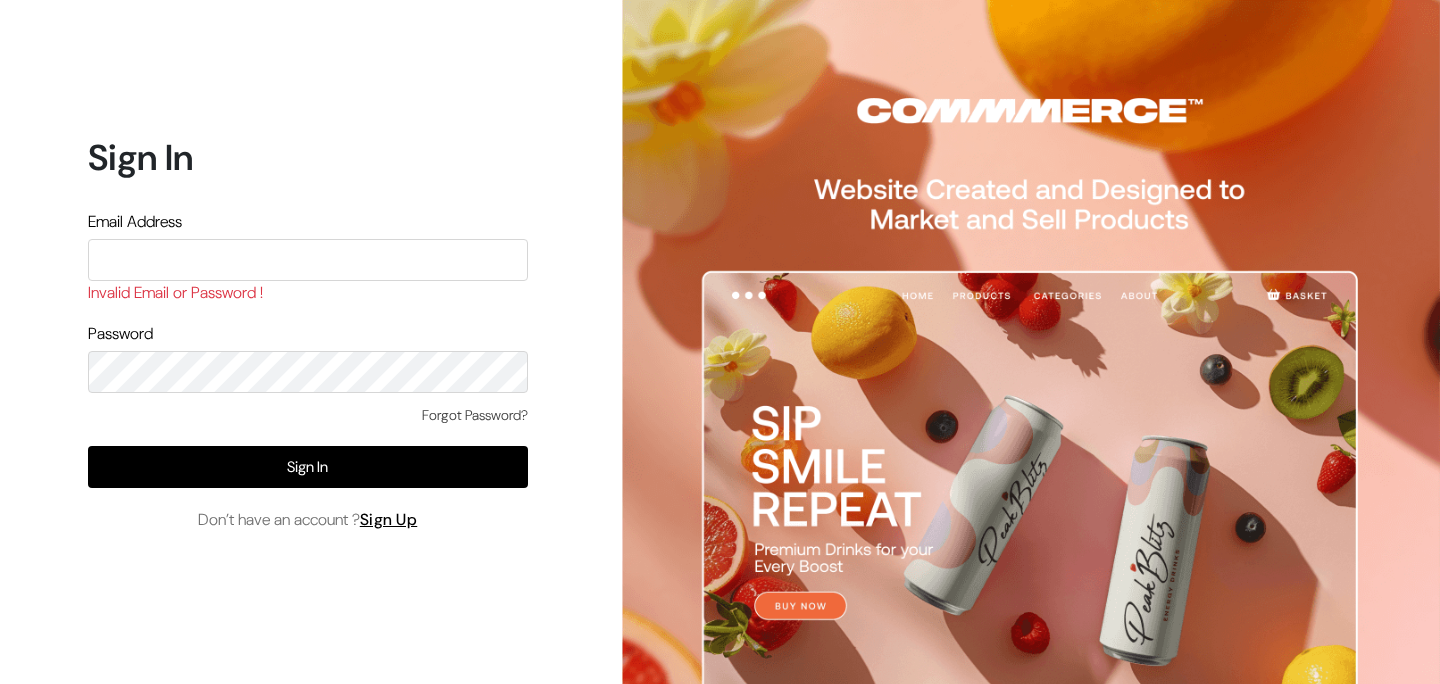 scroll, scrollTop: 0, scrollLeft: 0, axis: both 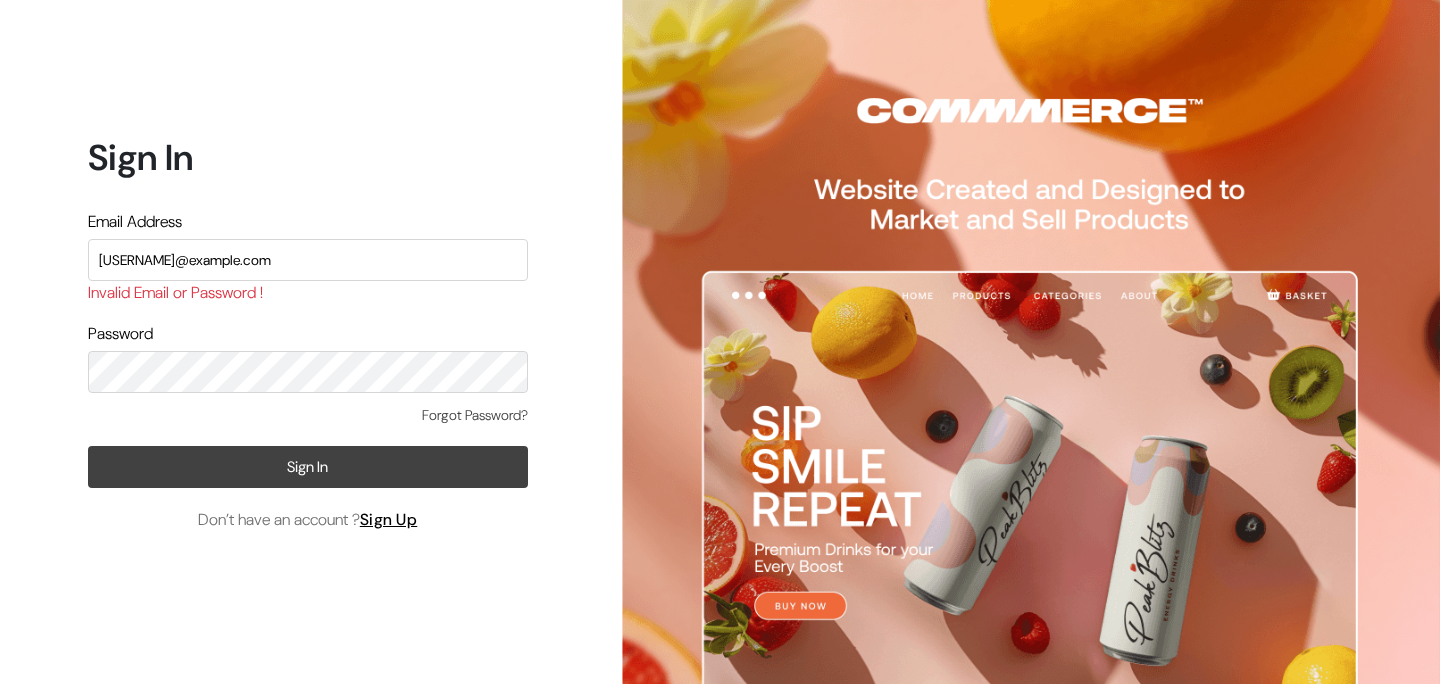 click on "Sign In" at bounding box center (308, 467) 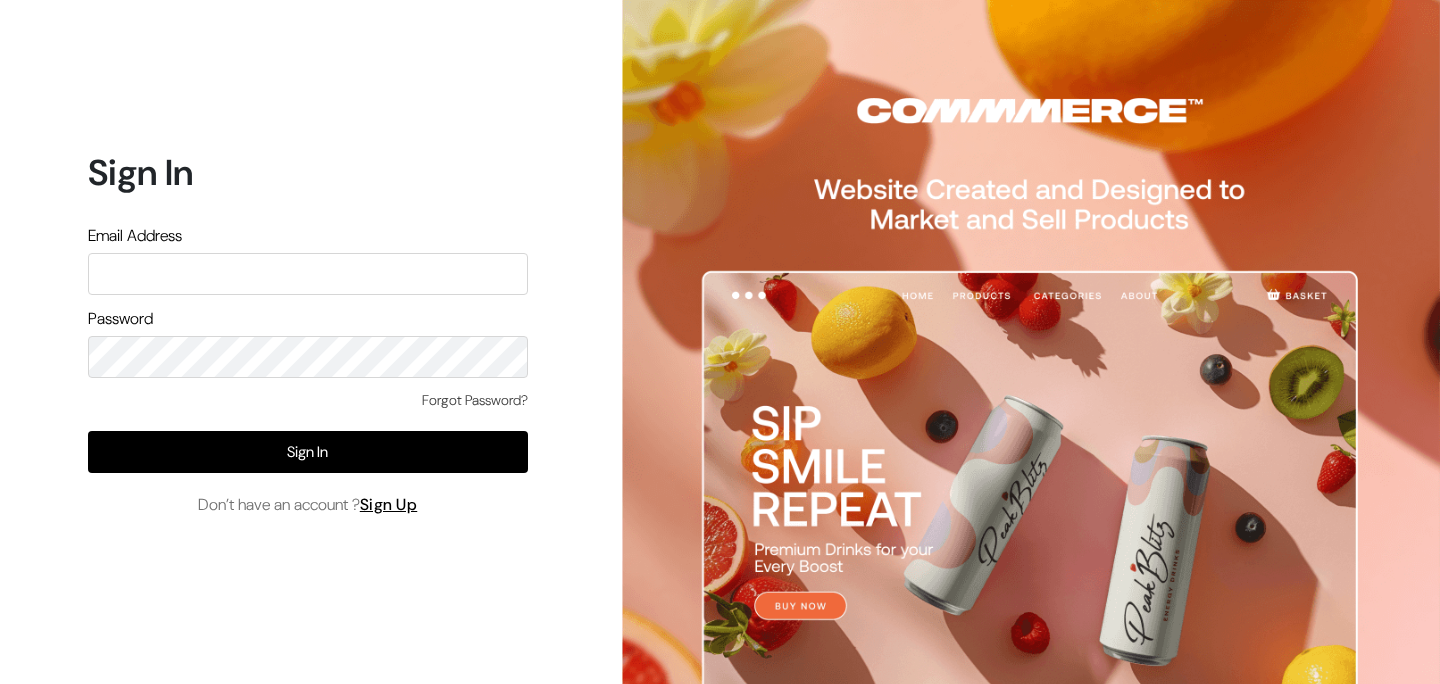 scroll, scrollTop: 0, scrollLeft: 0, axis: both 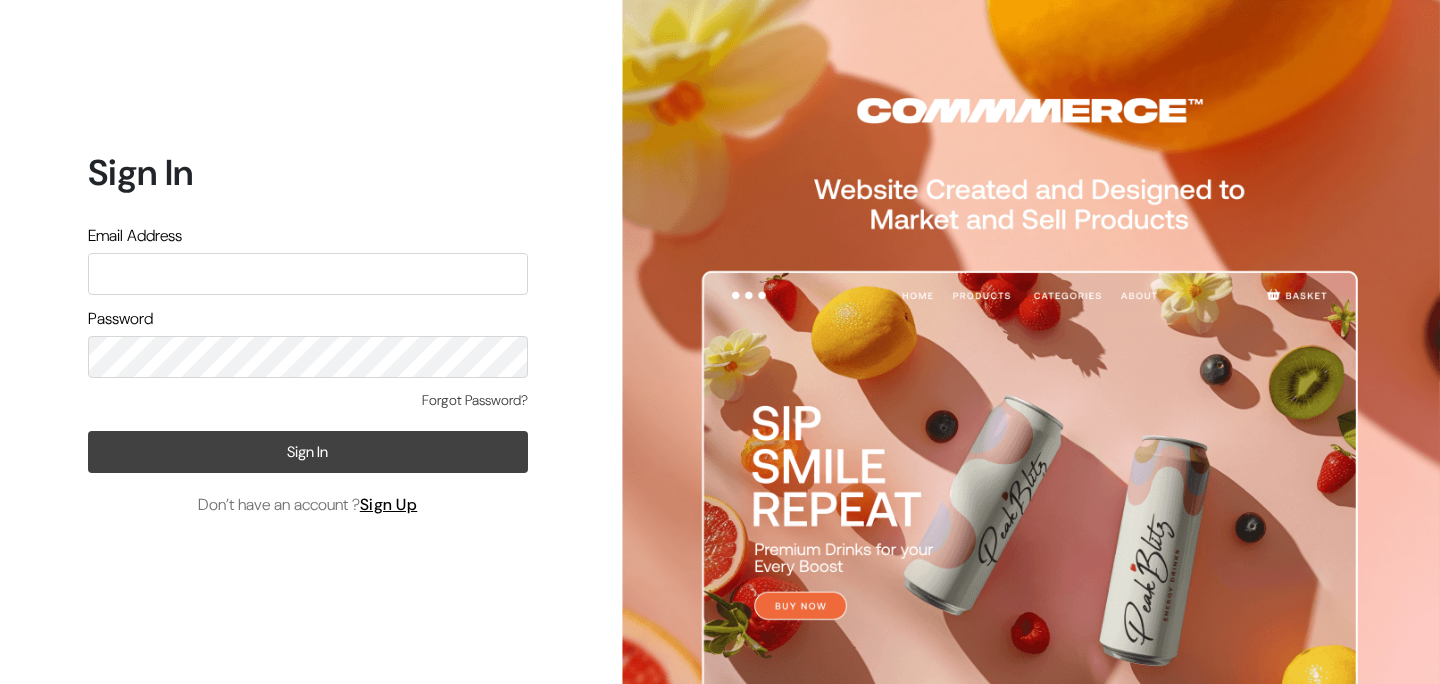 type on "[USERNAME]@example.com" 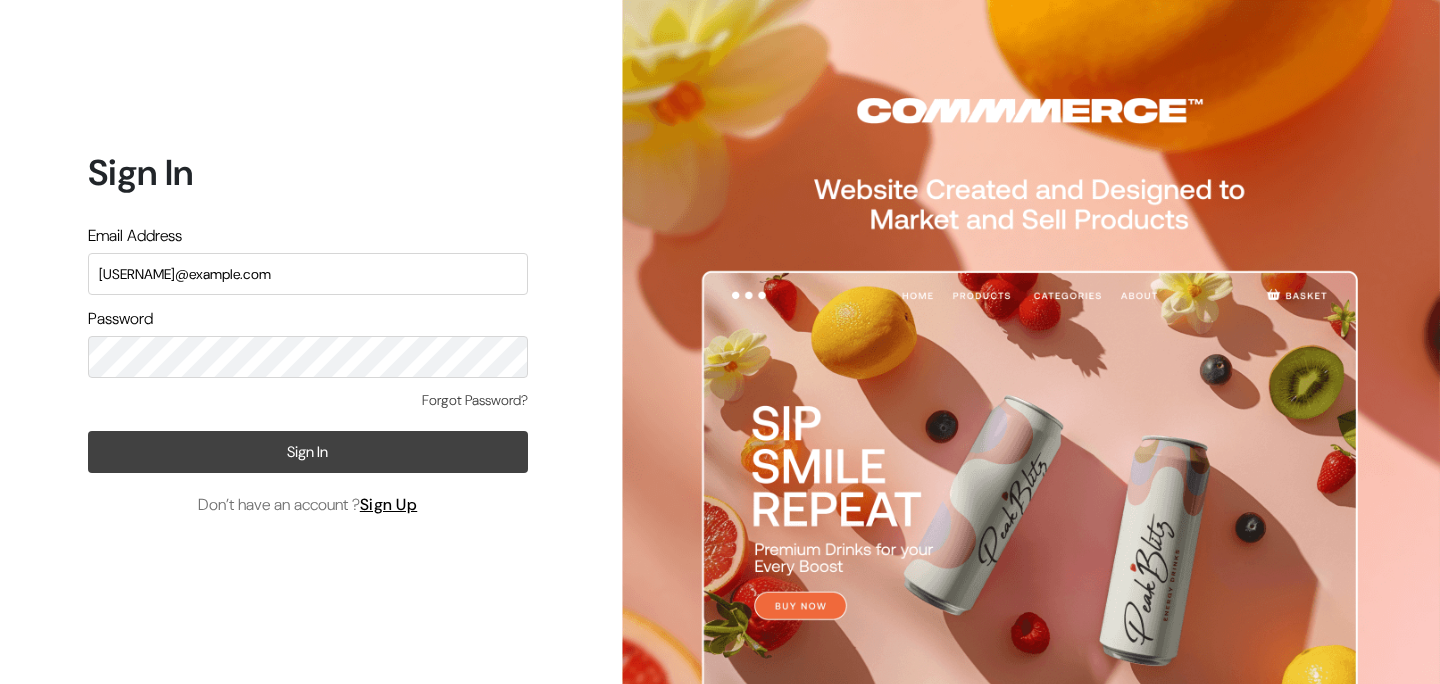 click on "Sign In" at bounding box center [308, 452] 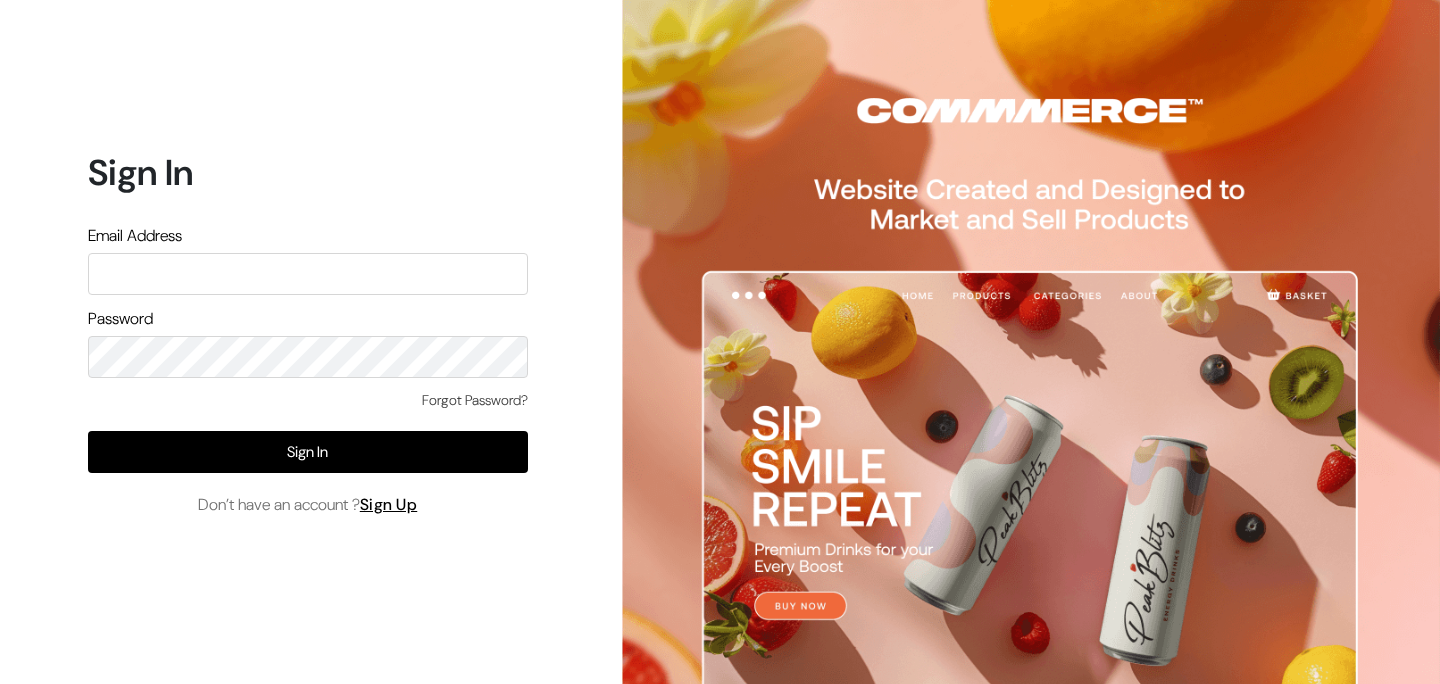 scroll, scrollTop: 0, scrollLeft: 0, axis: both 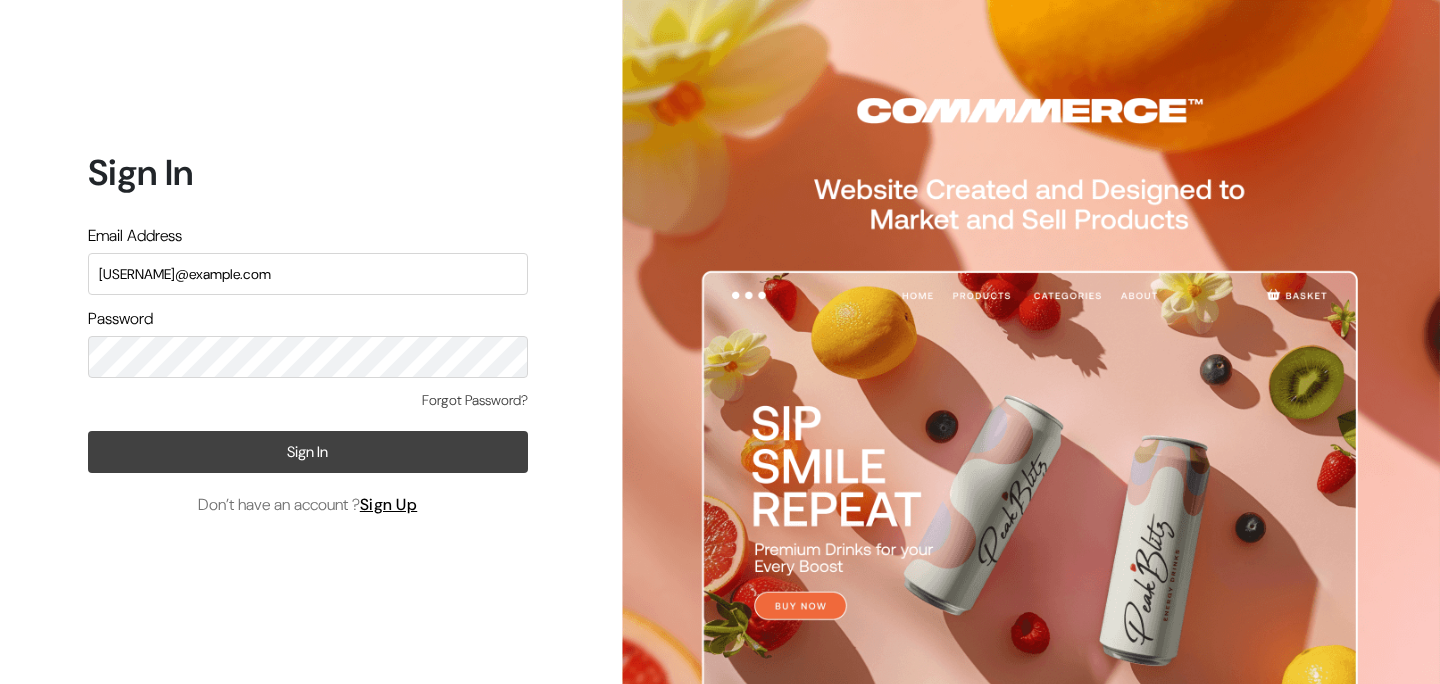 click on "Sign In" at bounding box center [308, 452] 